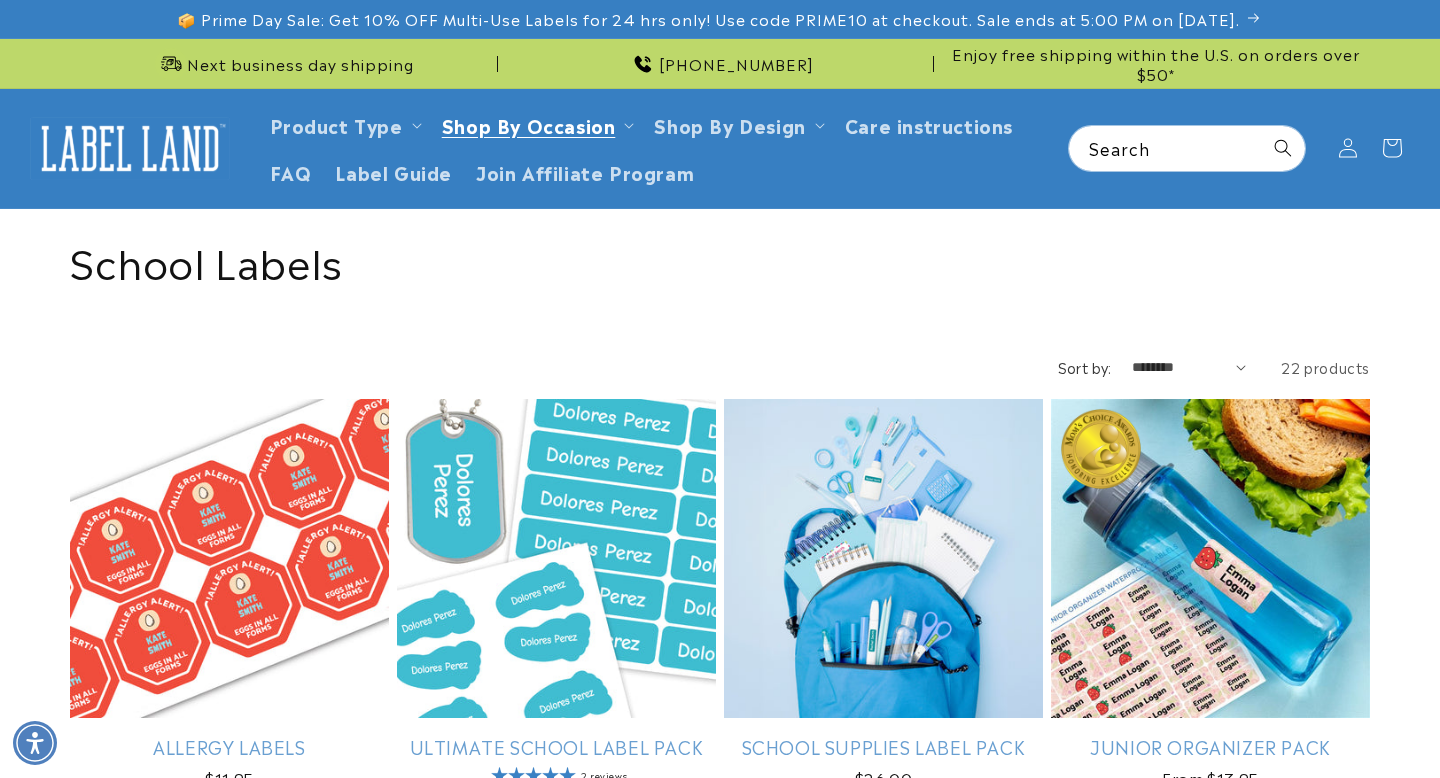 scroll, scrollTop: 0, scrollLeft: 0, axis: both 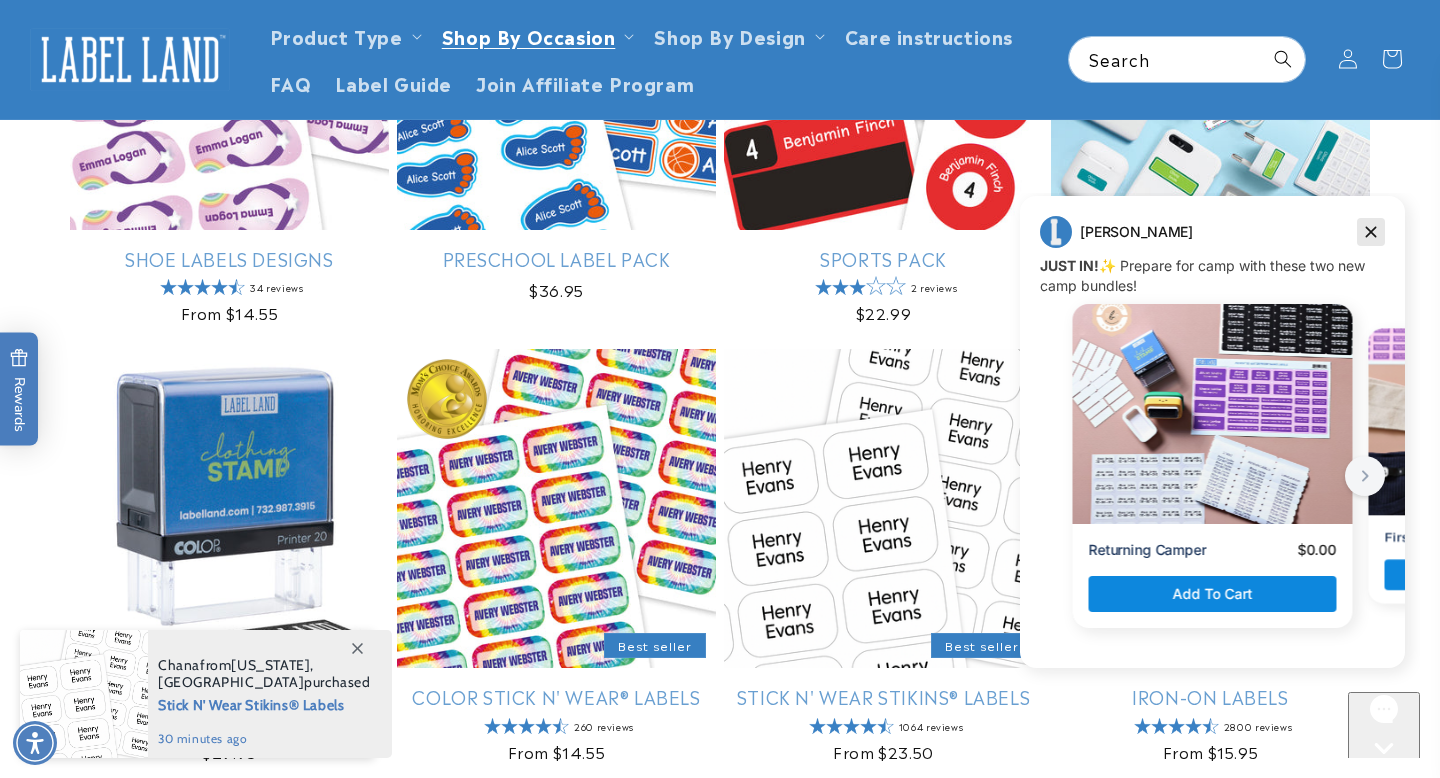click 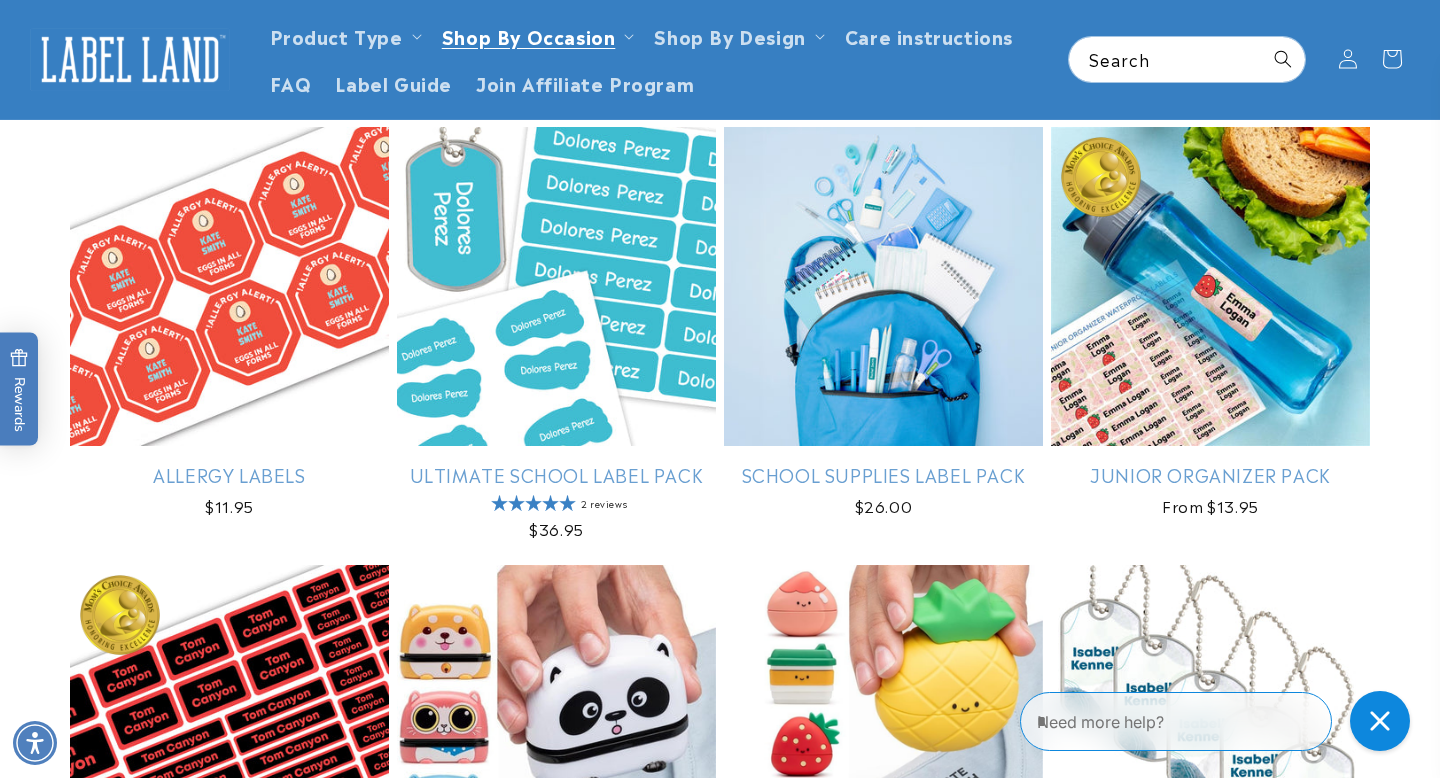 scroll, scrollTop: 275, scrollLeft: 0, axis: vertical 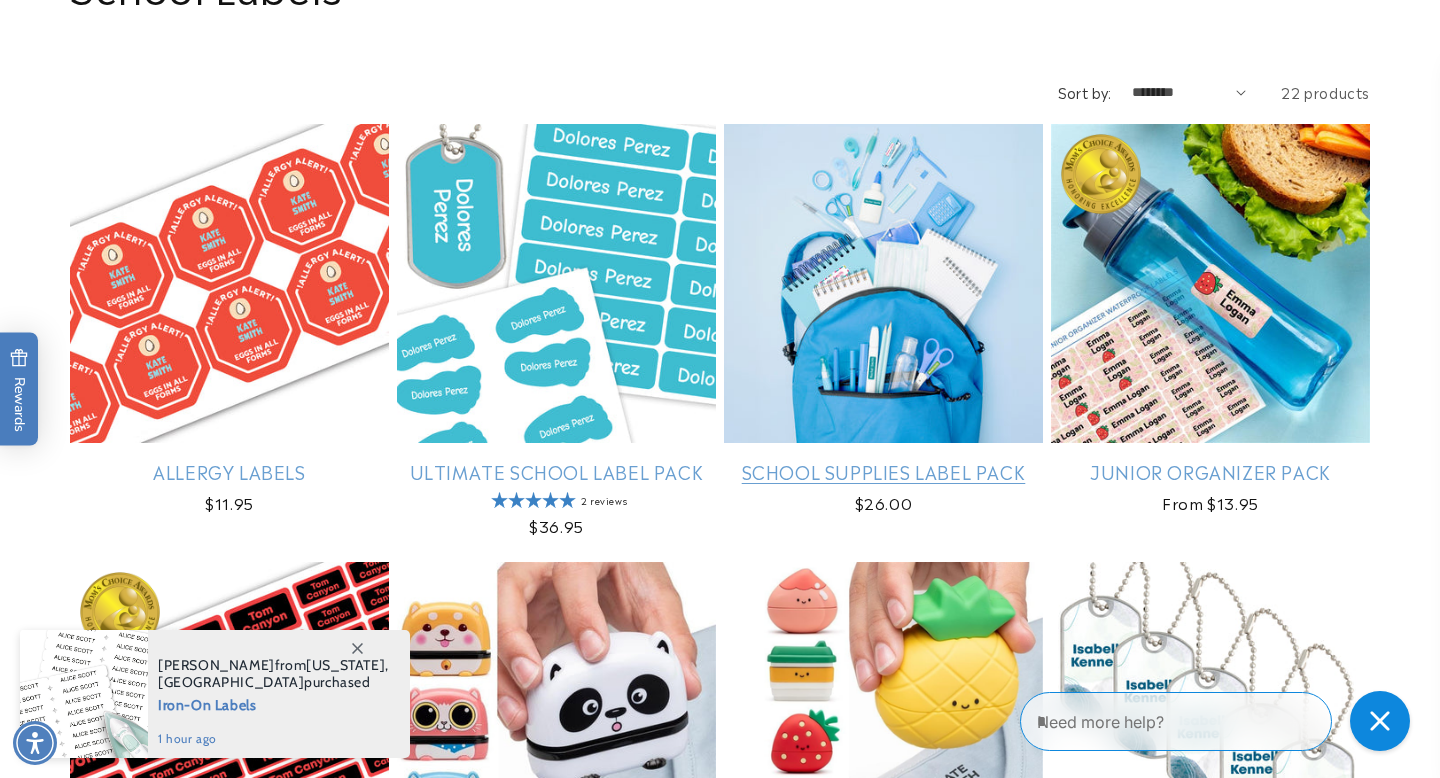 click on "School Supplies Label Pack" at bounding box center (883, 471) 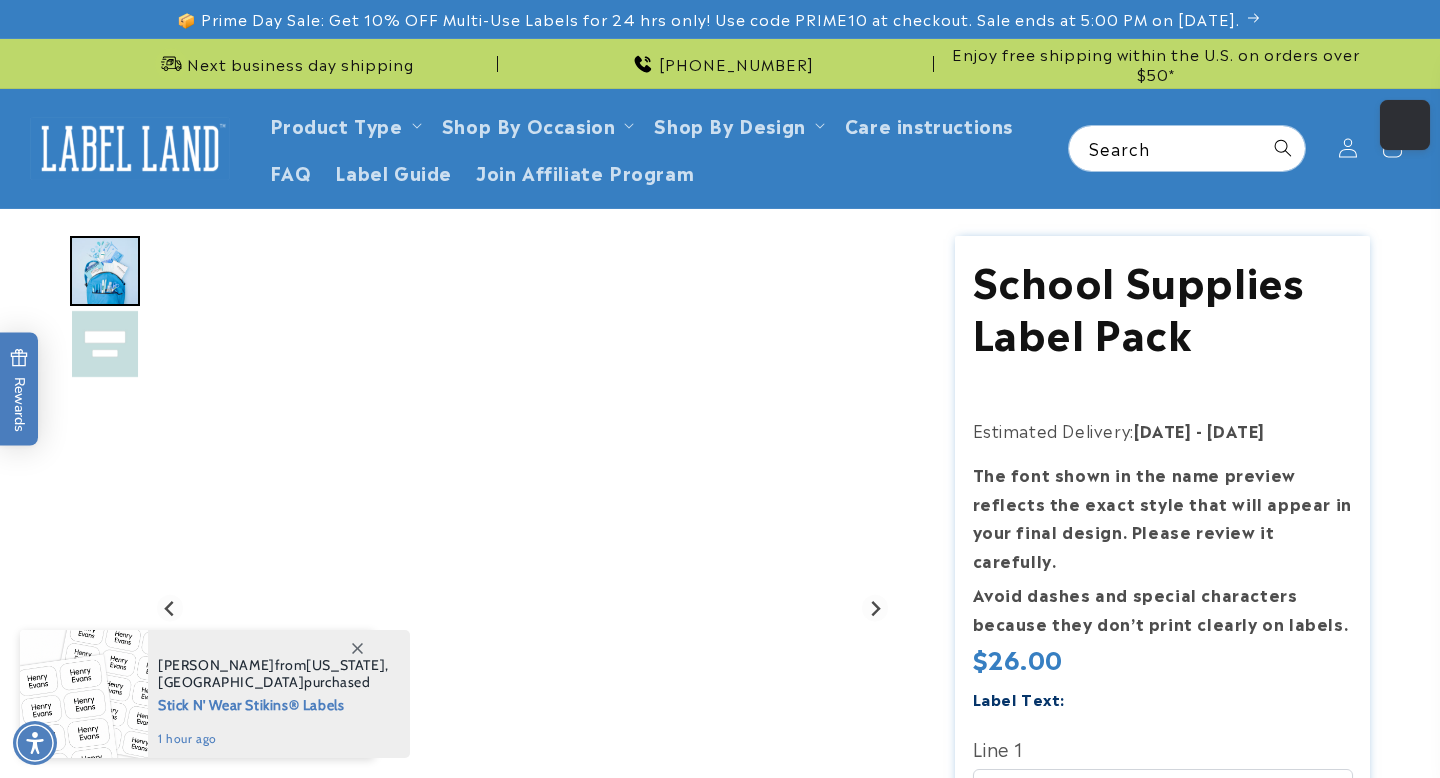 scroll, scrollTop: 0, scrollLeft: 0, axis: both 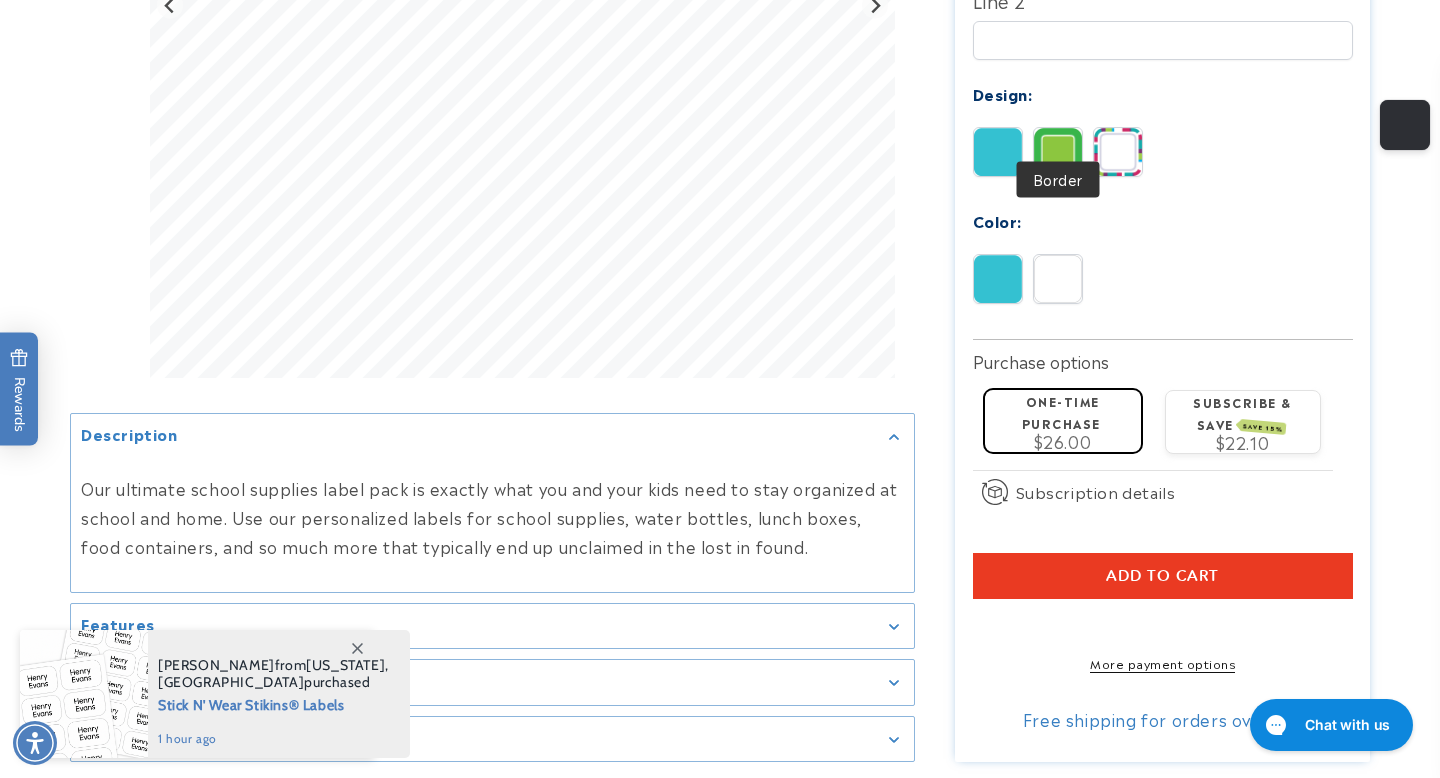 click at bounding box center [1058, 152] 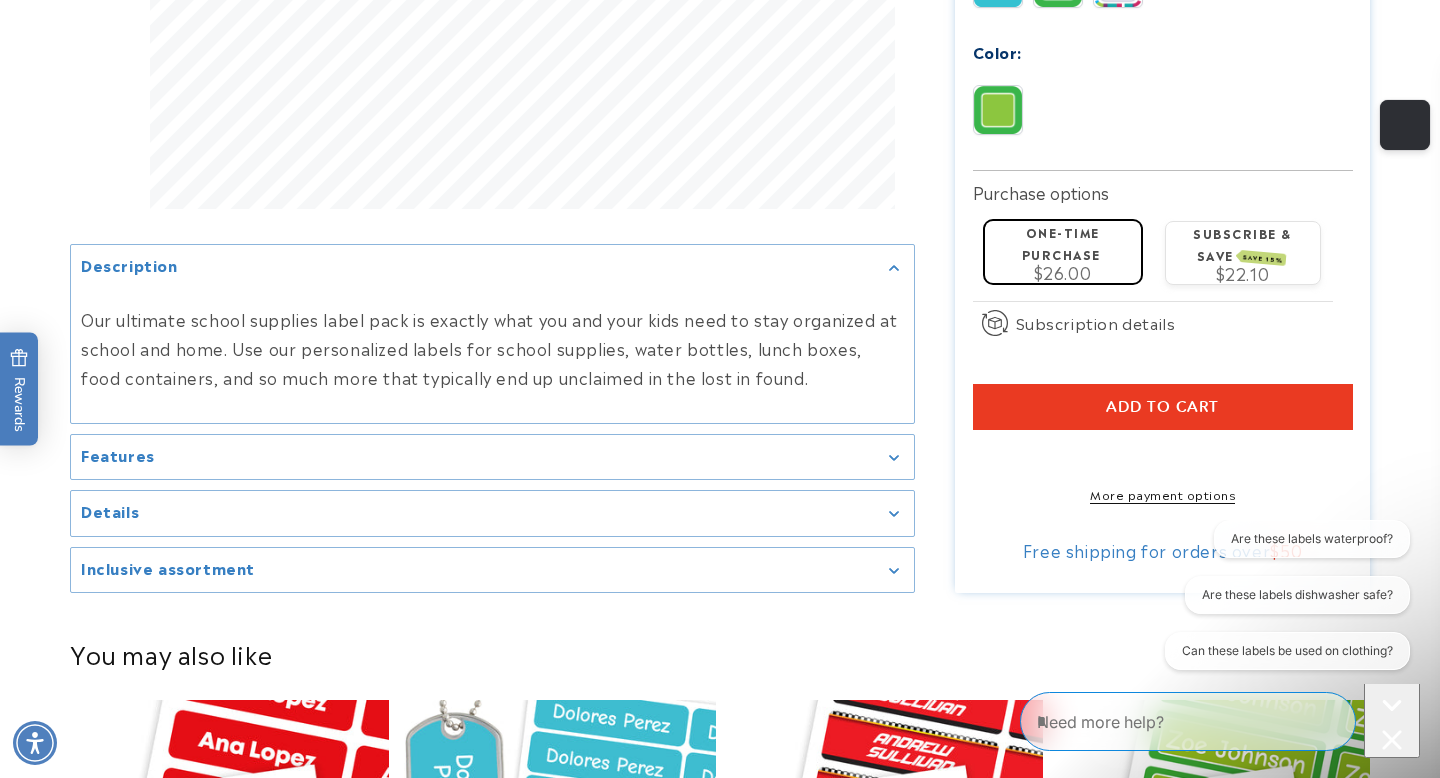 scroll, scrollTop: 1014, scrollLeft: 0, axis: vertical 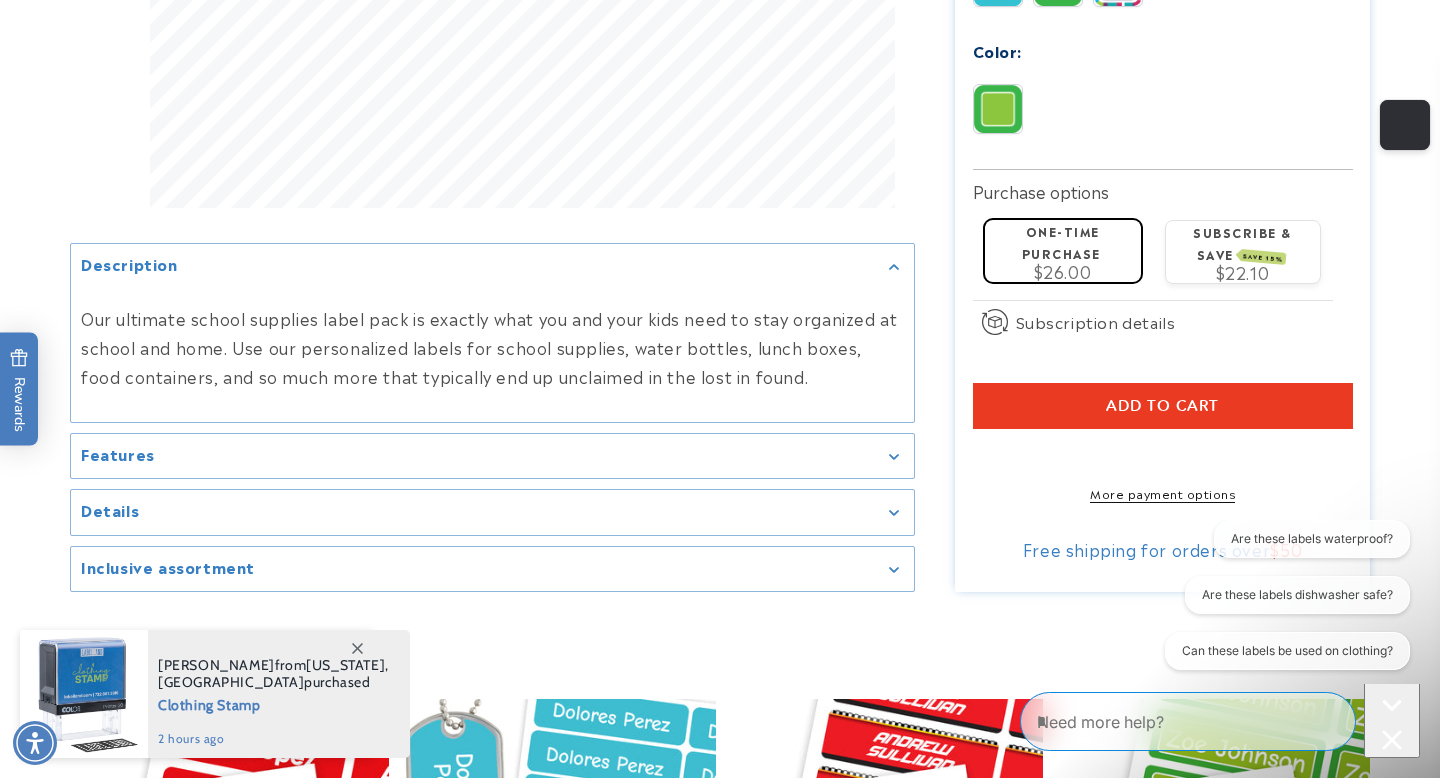click on "Features" at bounding box center (492, 456) 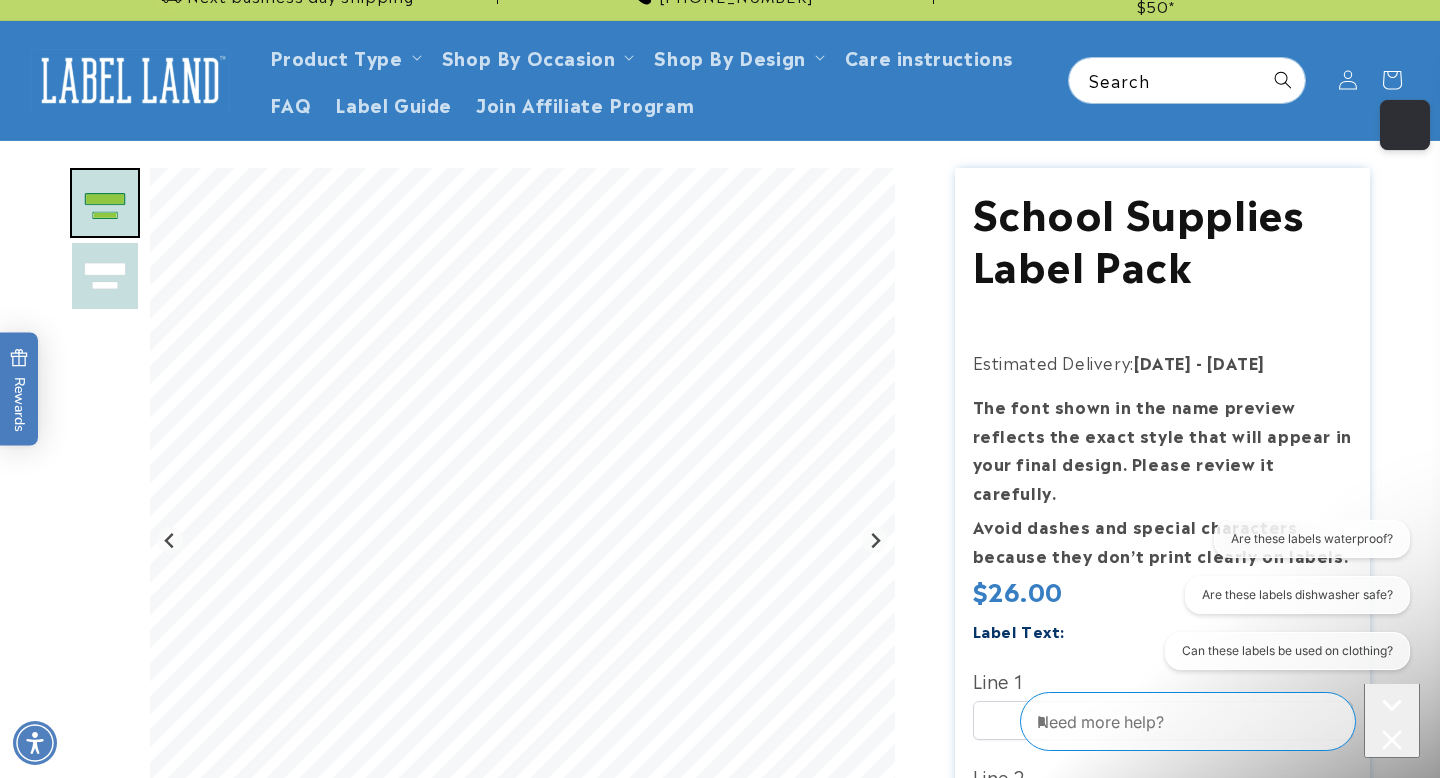 scroll, scrollTop: 0, scrollLeft: 0, axis: both 